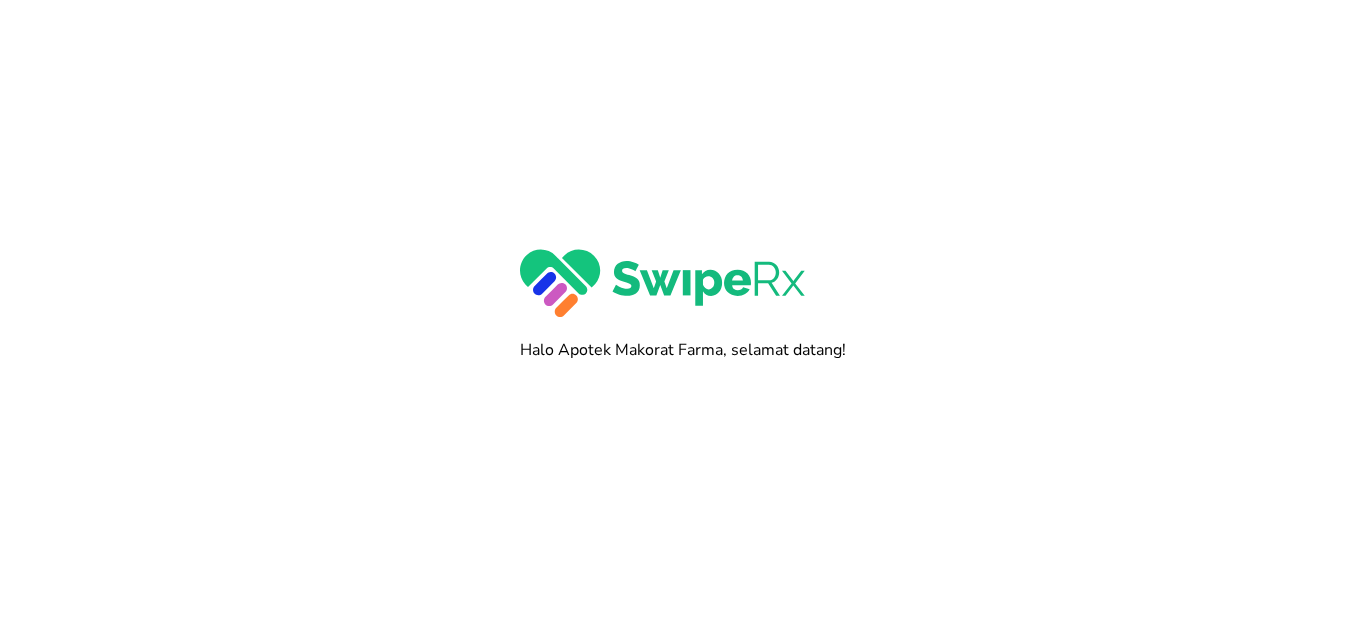 scroll, scrollTop: 0, scrollLeft: 0, axis: both 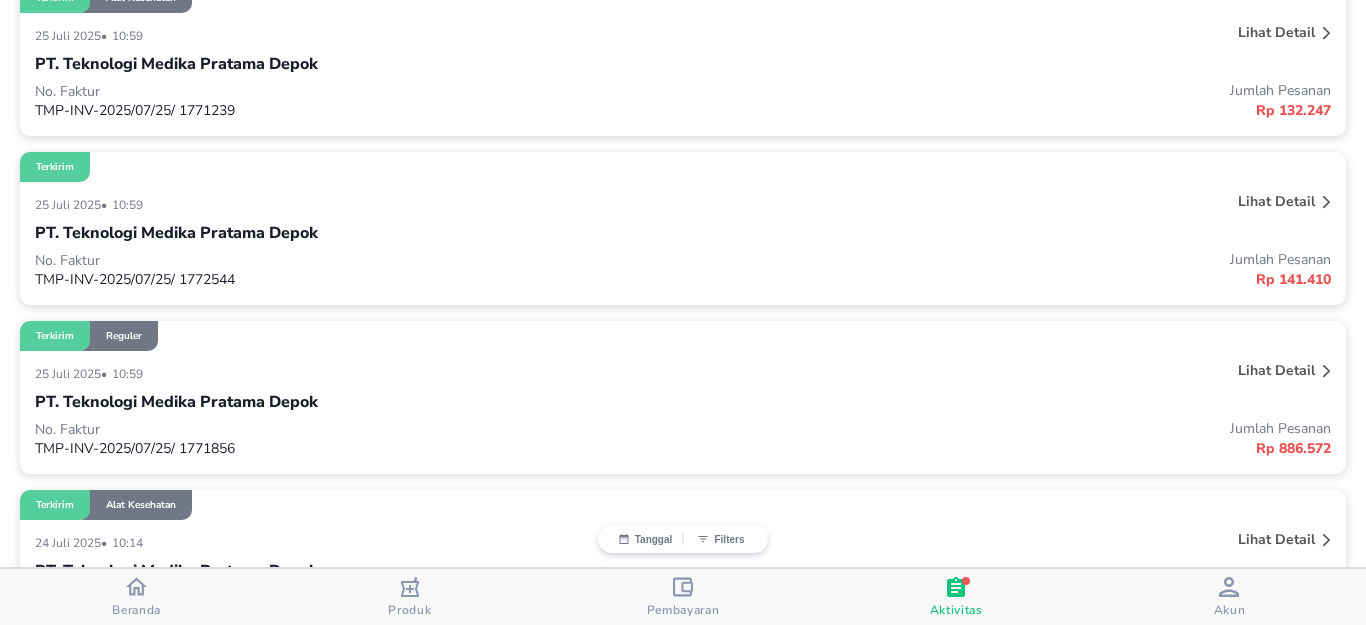 click on "Terkirim Reguler" at bounding box center [683, 336] 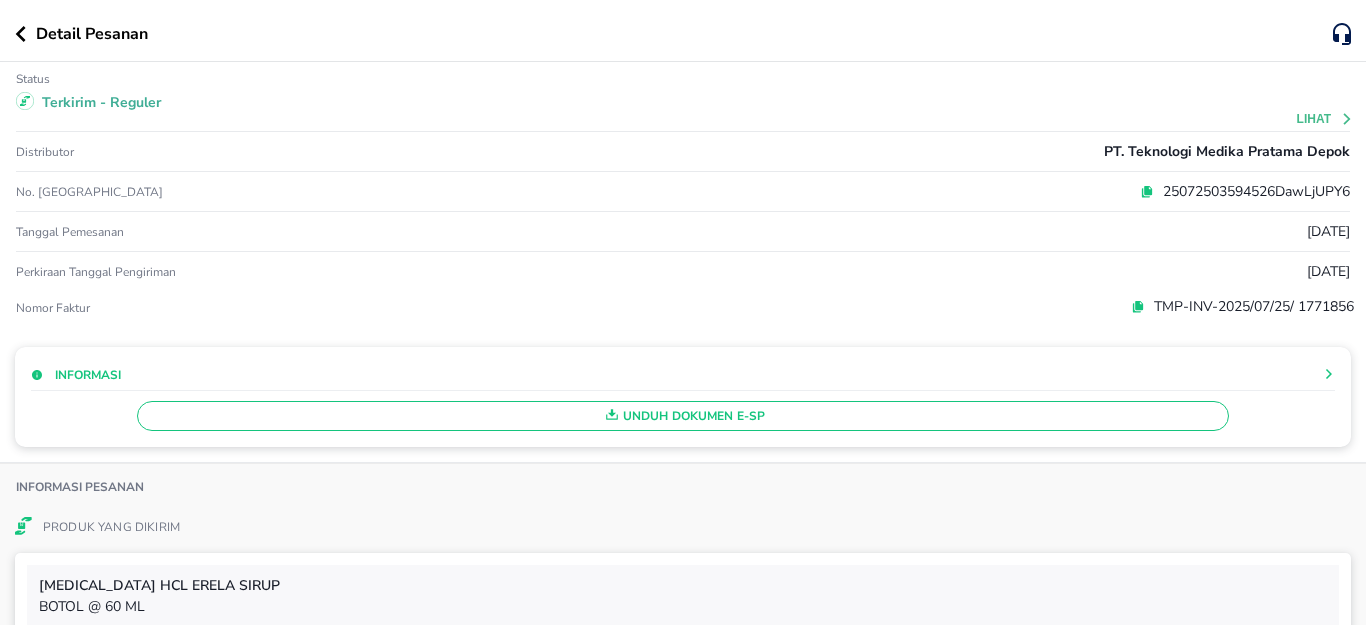 scroll, scrollTop: 800, scrollLeft: 0, axis: vertical 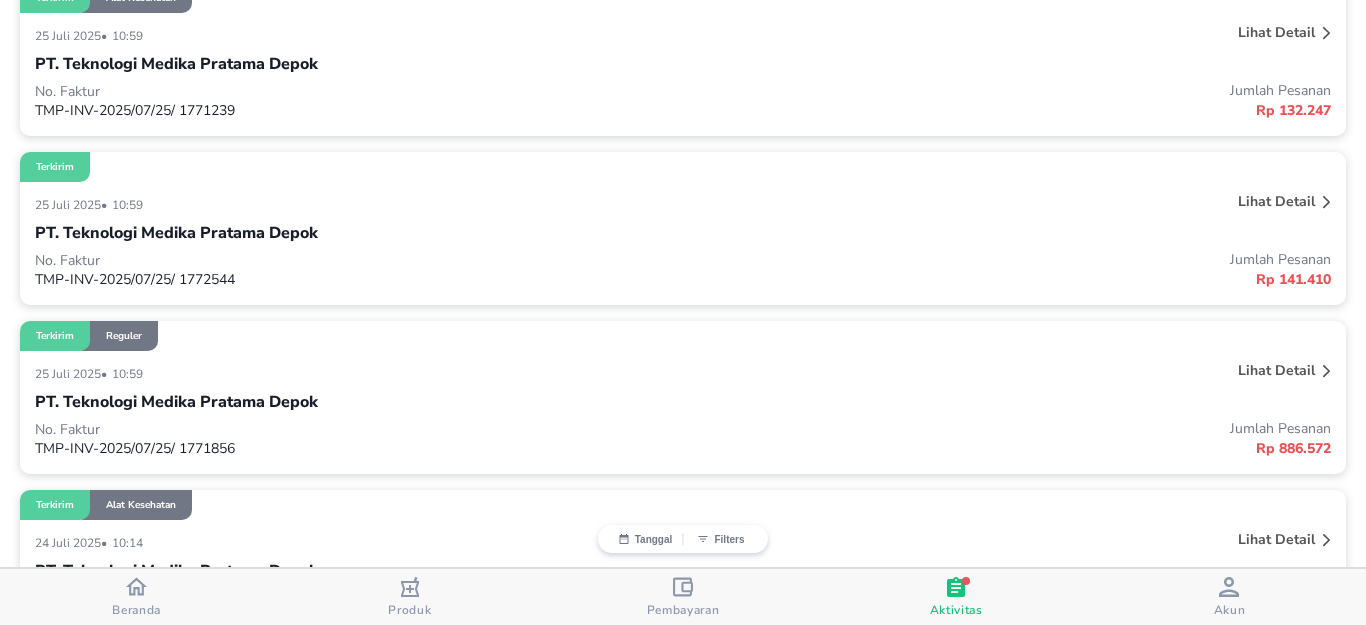 click on "PT. Teknologi Medika Pratama Depok" at bounding box center (683, 233) 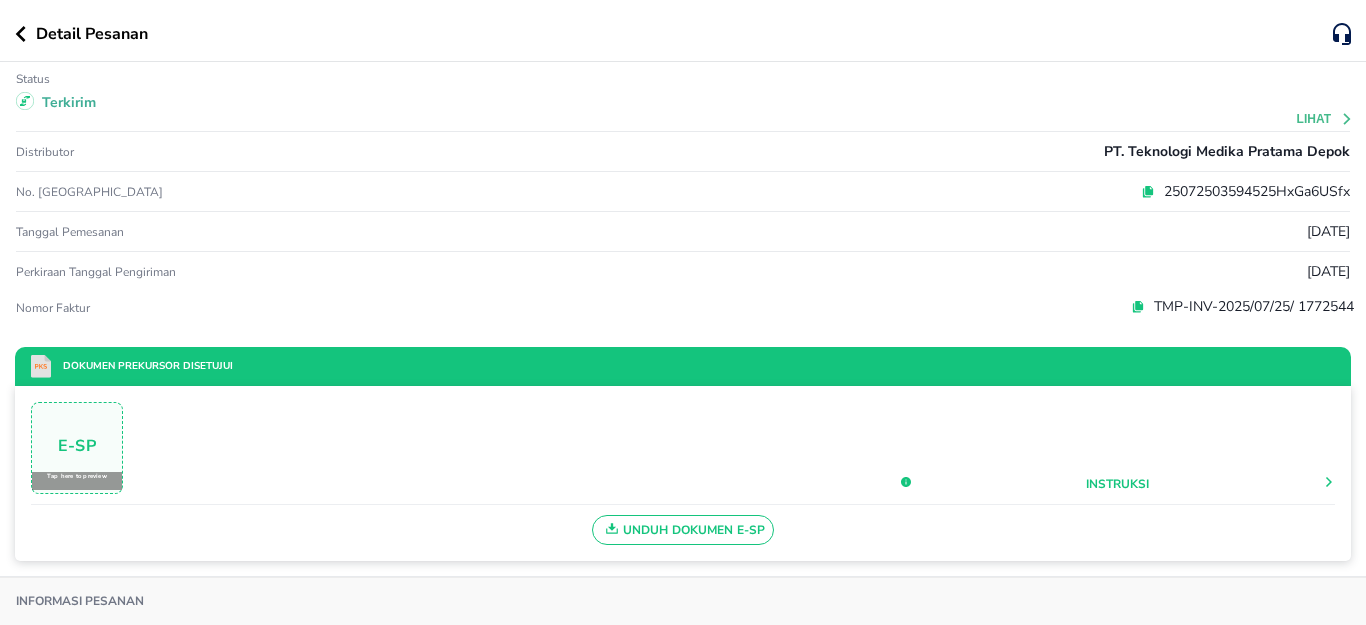 scroll, scrollTop: 800, scrollLeft: 0, axis: vertical 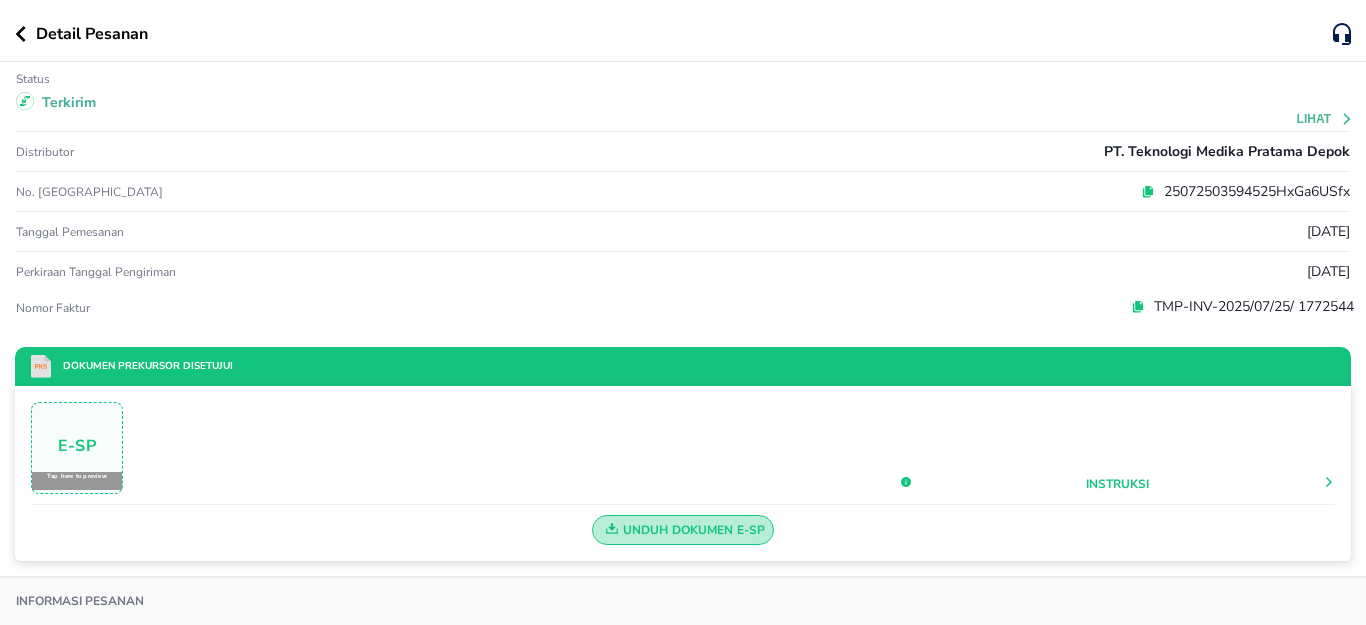 click on "Unduh Dokumen e-SP" at bounding box center [683, 530] 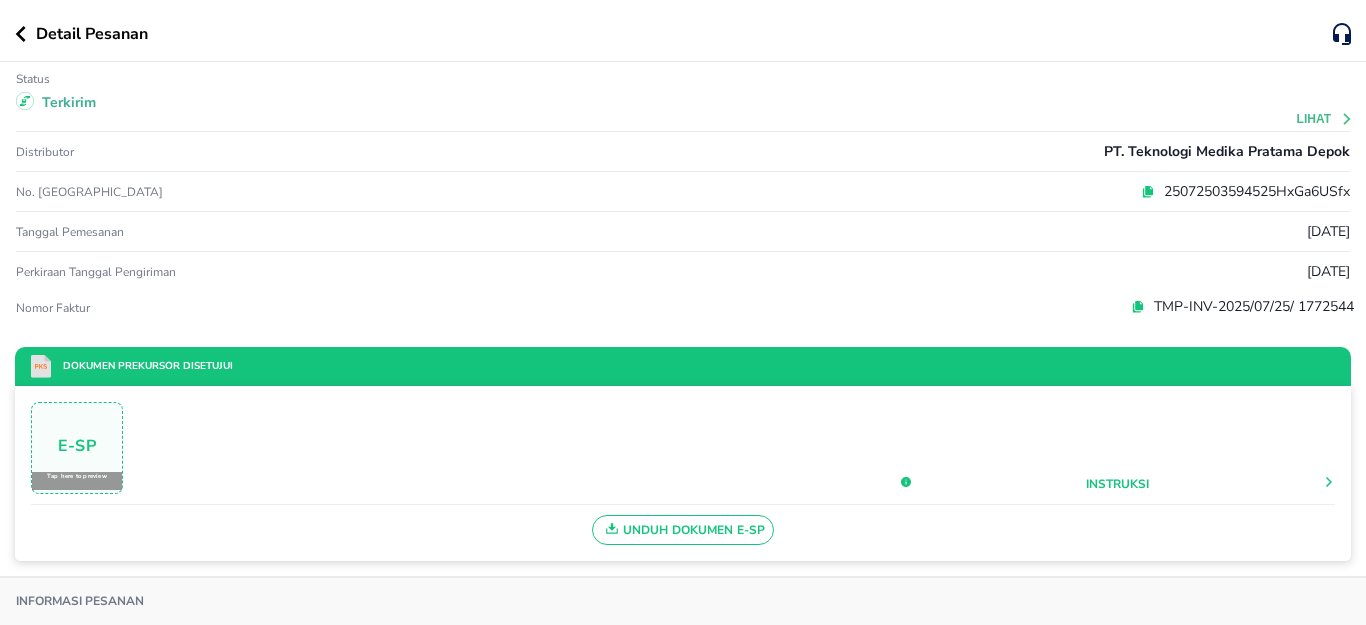 click 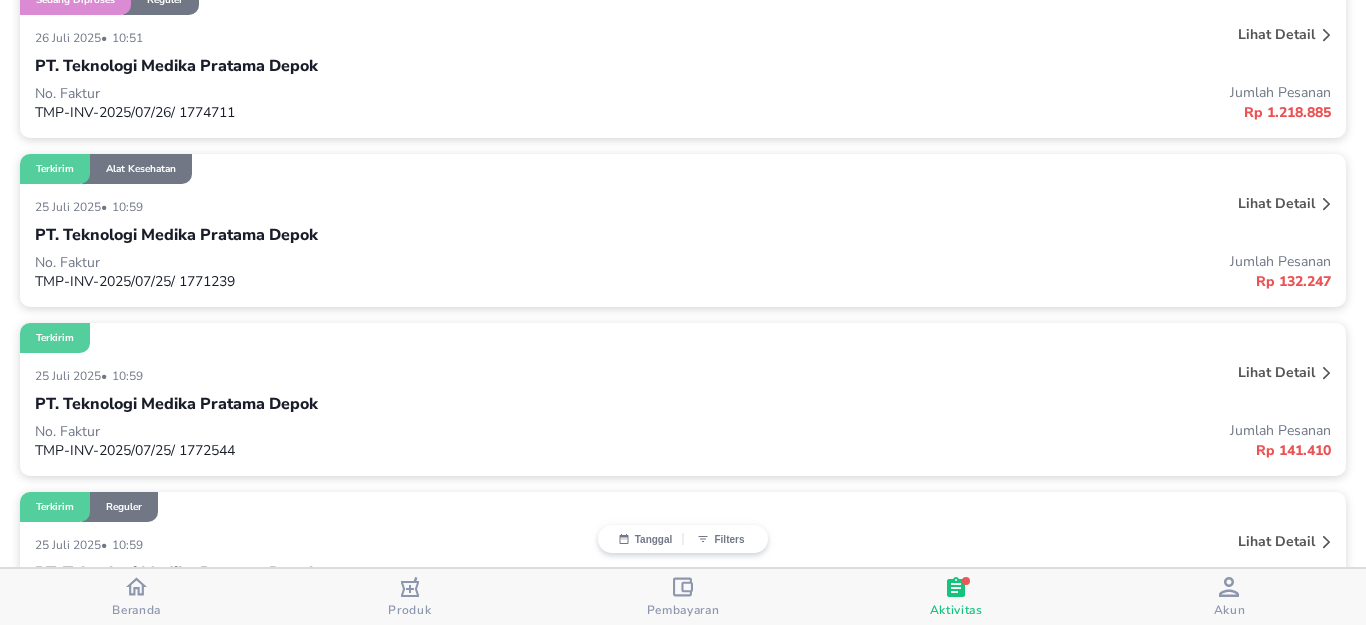 scroll, scrollTop: 600, scrollLeft: 0, axis: vertical 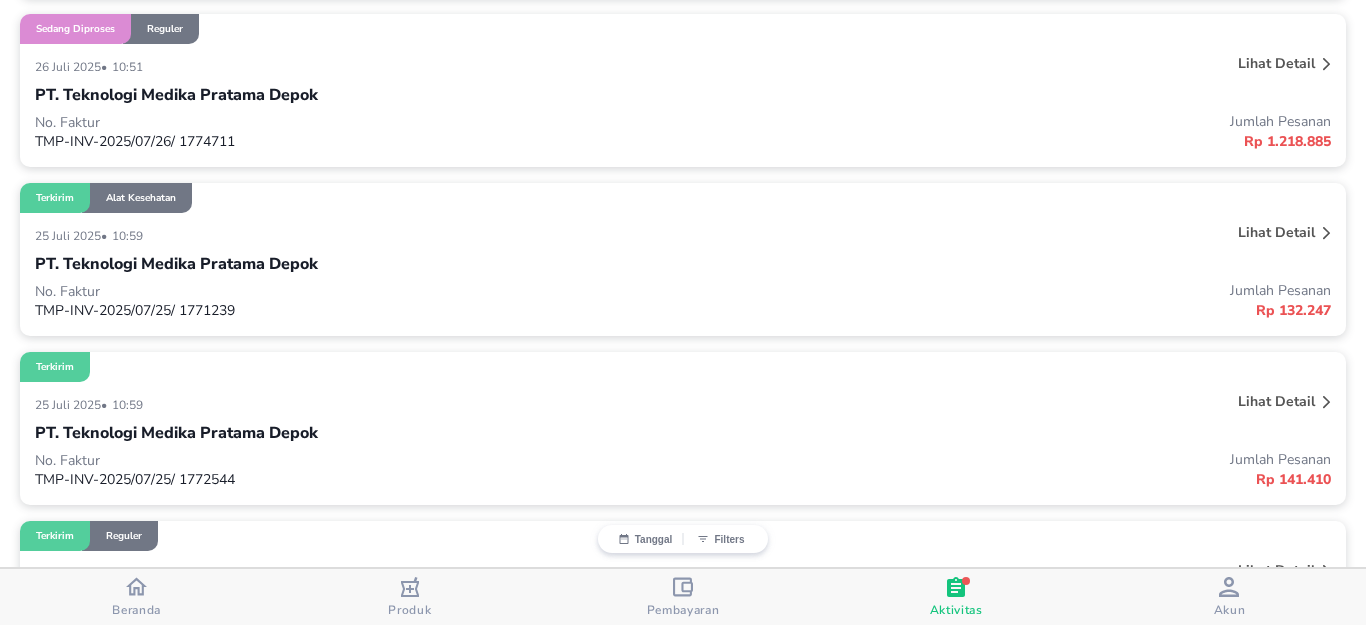 click on "Lihat detail" at bounding box center [1276, 232] 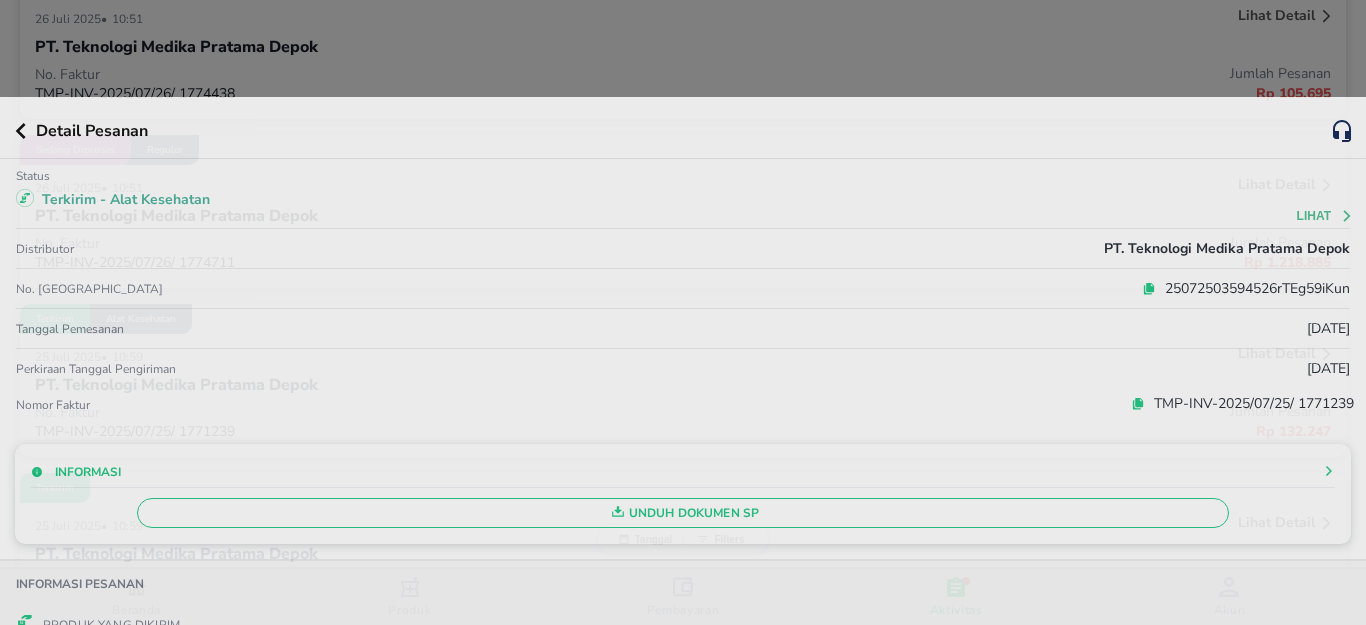 scroll, scrollTop: 600, scrollLeft: 0, axis: vertical 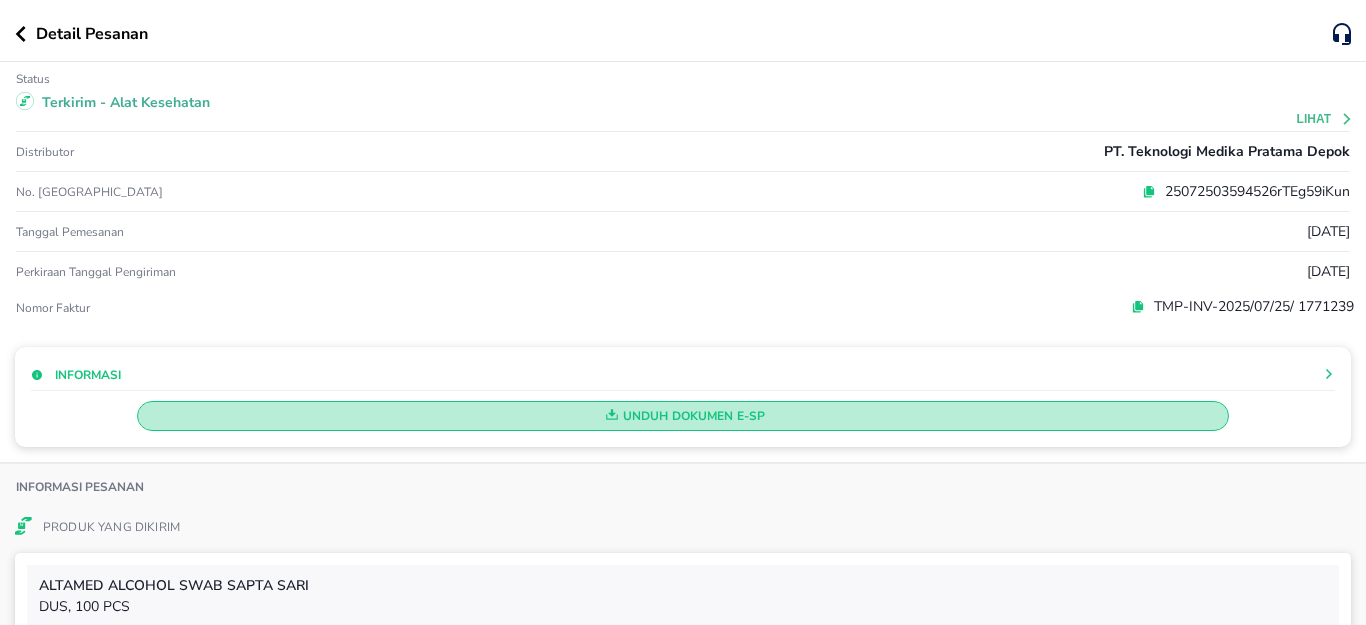 click on "Unduh Dokumen e-SP" at bounding box center (683, 416) 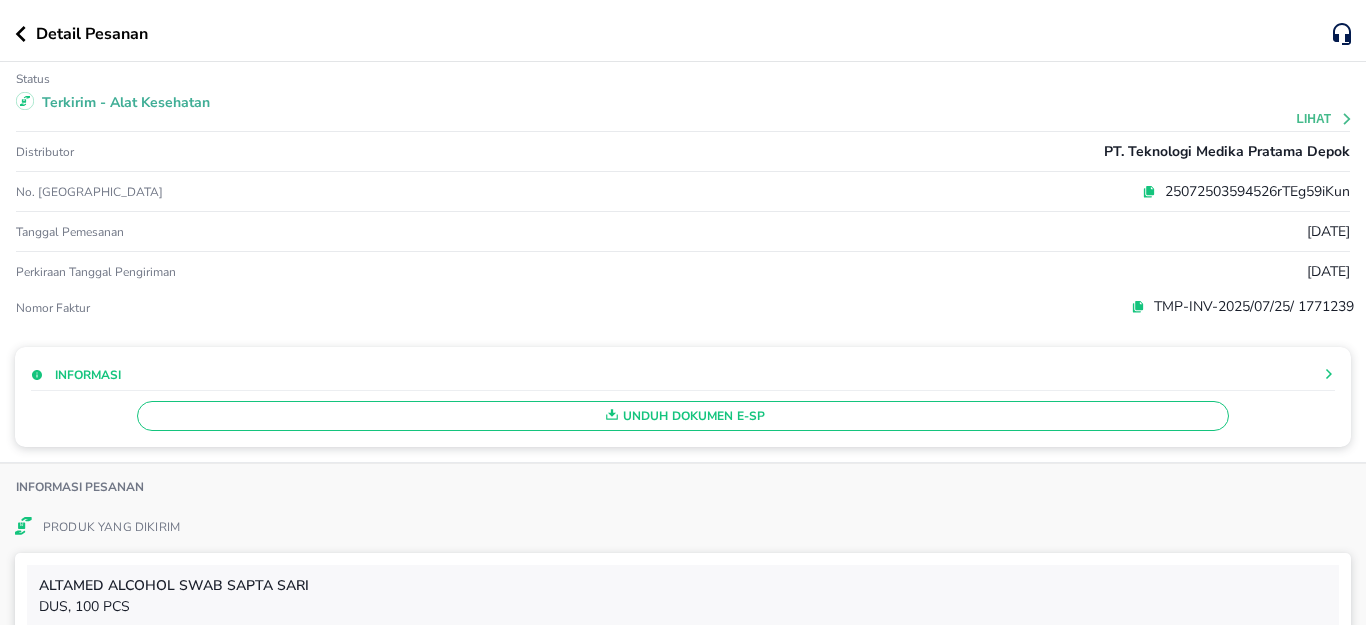 drag, startPoint x: 26, startPoint y: 38, endPoint x: 266, endPoint y: 240, distance: 313.69412 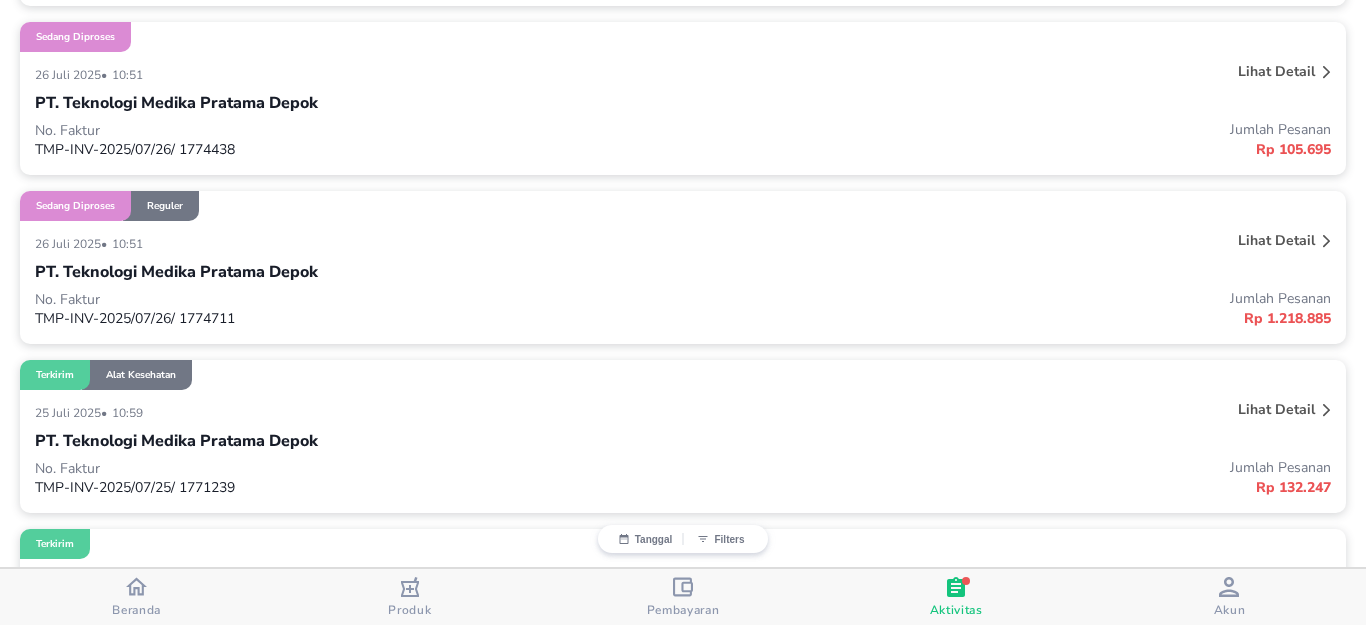 scroll, scrollTop: 400, scrollLeft: 0, axis: vertical 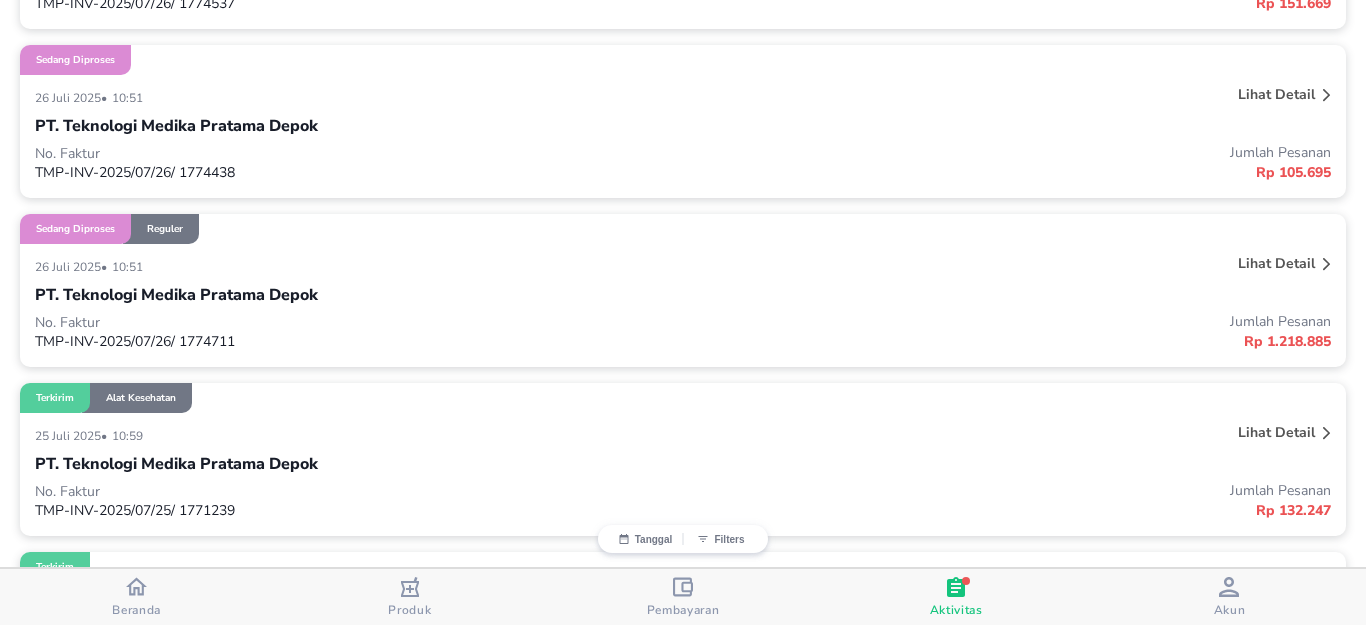 click on "Lihat detail" at bounding box center [1276, 263] 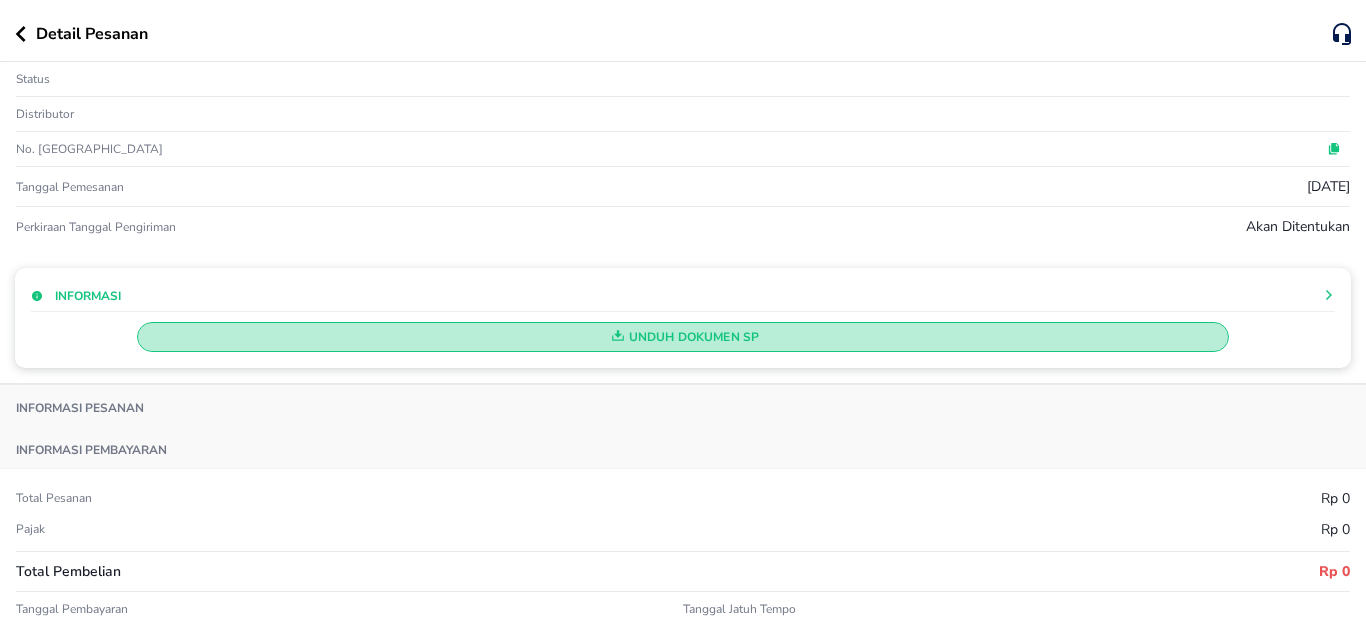 click on "Unduh Dokumen SP" at bounding box center [683, 337] 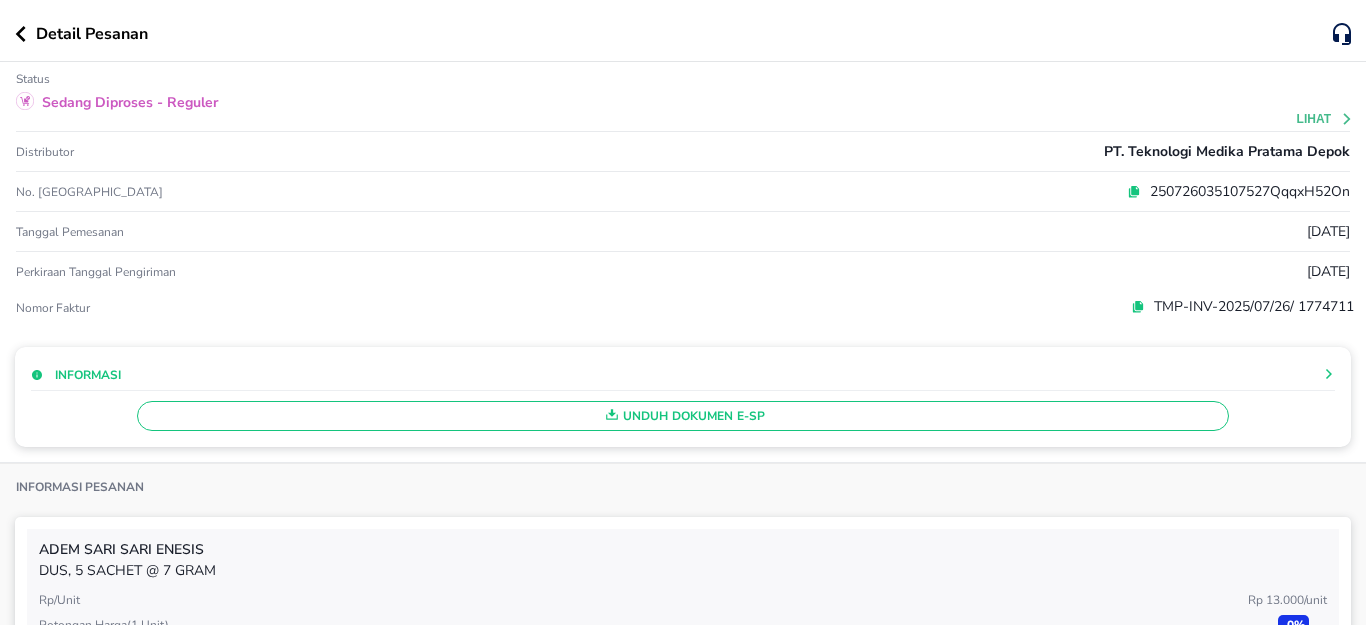 click on "Unduh Dokumen e-SP" at bounding box center (683, 416) 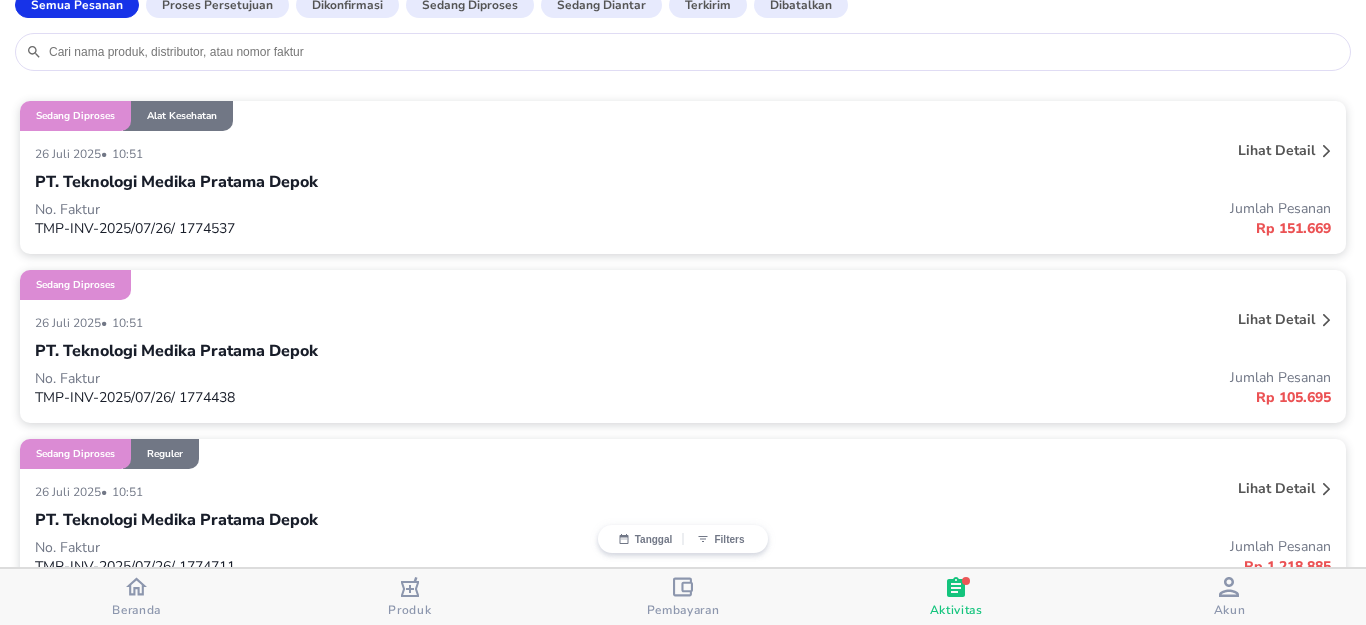 scroll, scrollTop: 200, scrollLeft: 0, axis: vertical 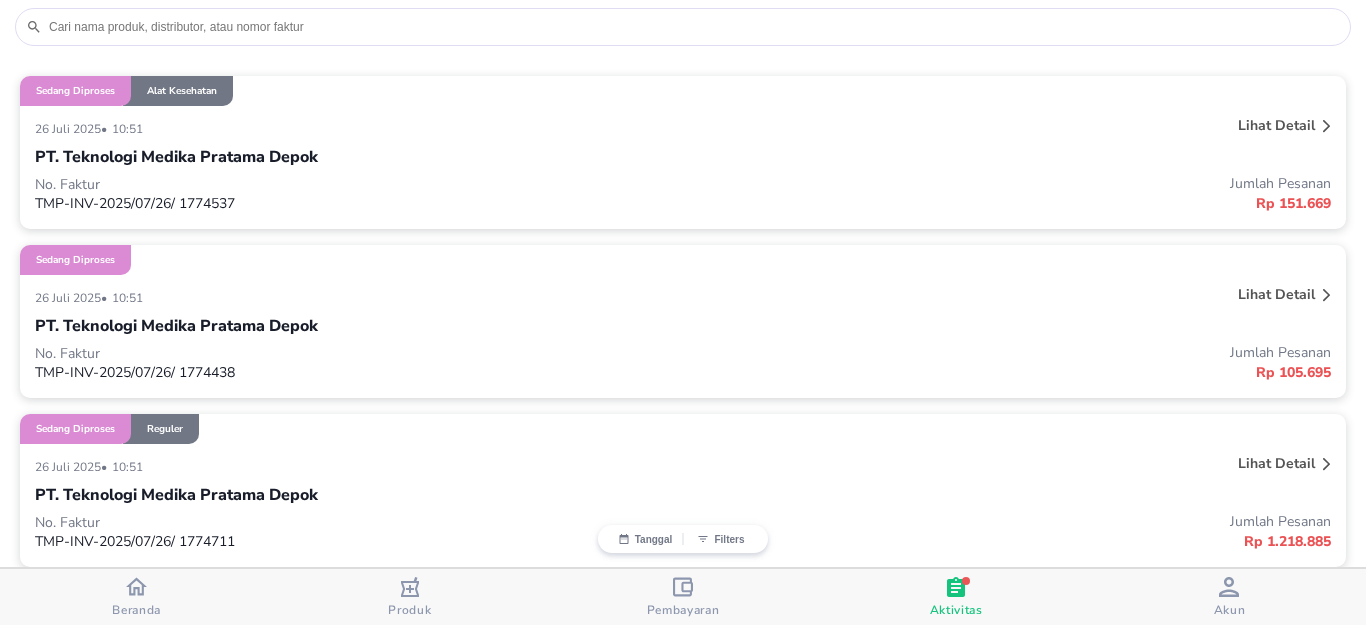 click on "Lihat detail" at bounding box center (1276, 294) 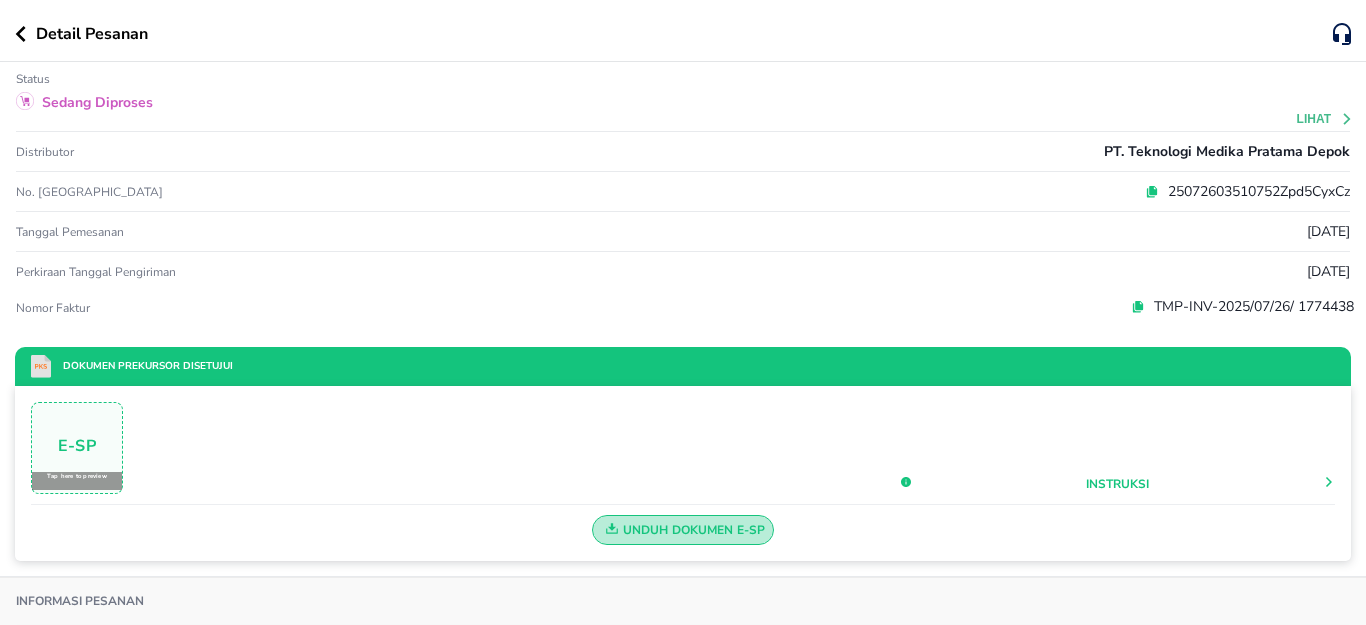 click on "Unduh Dokumen e-SP" at bounding box center (683, 530) 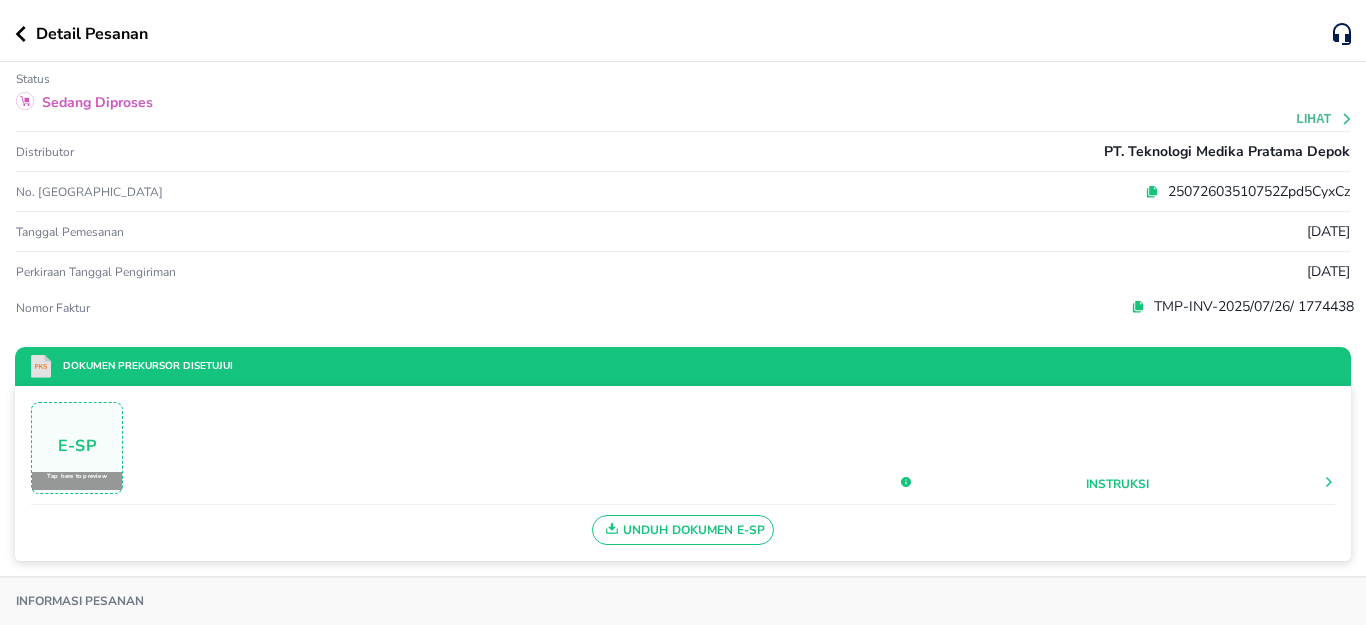 click 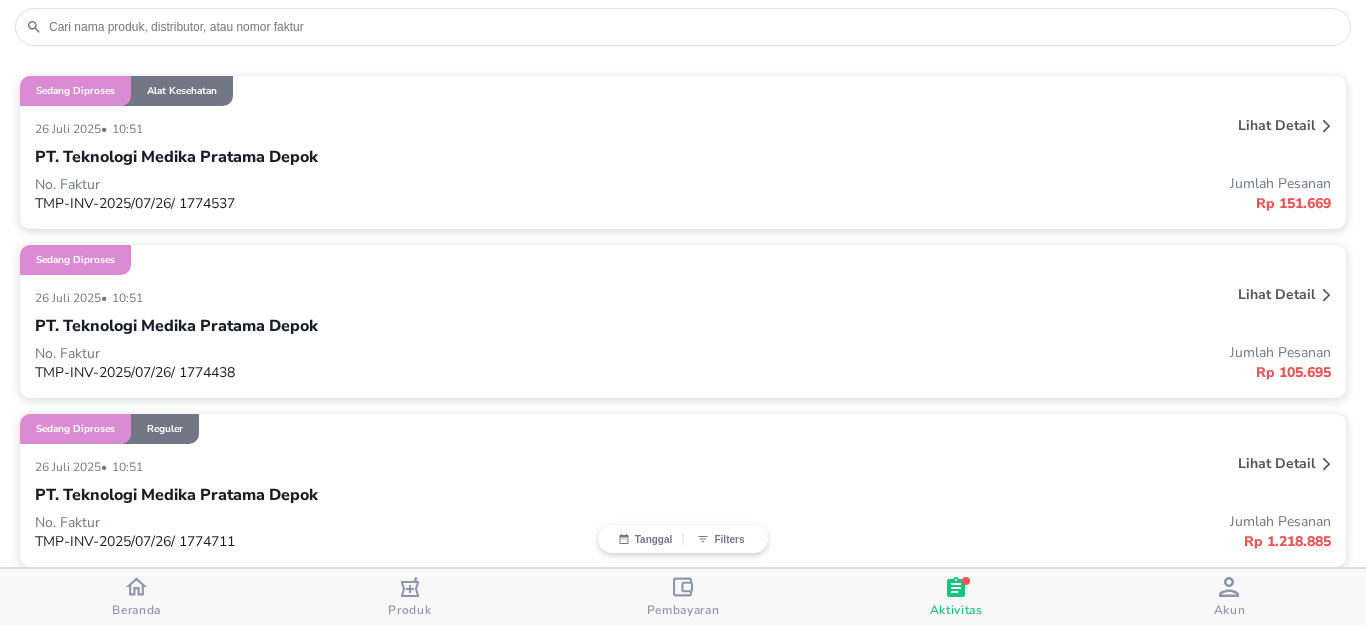 scroll, scrollTop: 100, scrollLeft: 0, axis: vertical 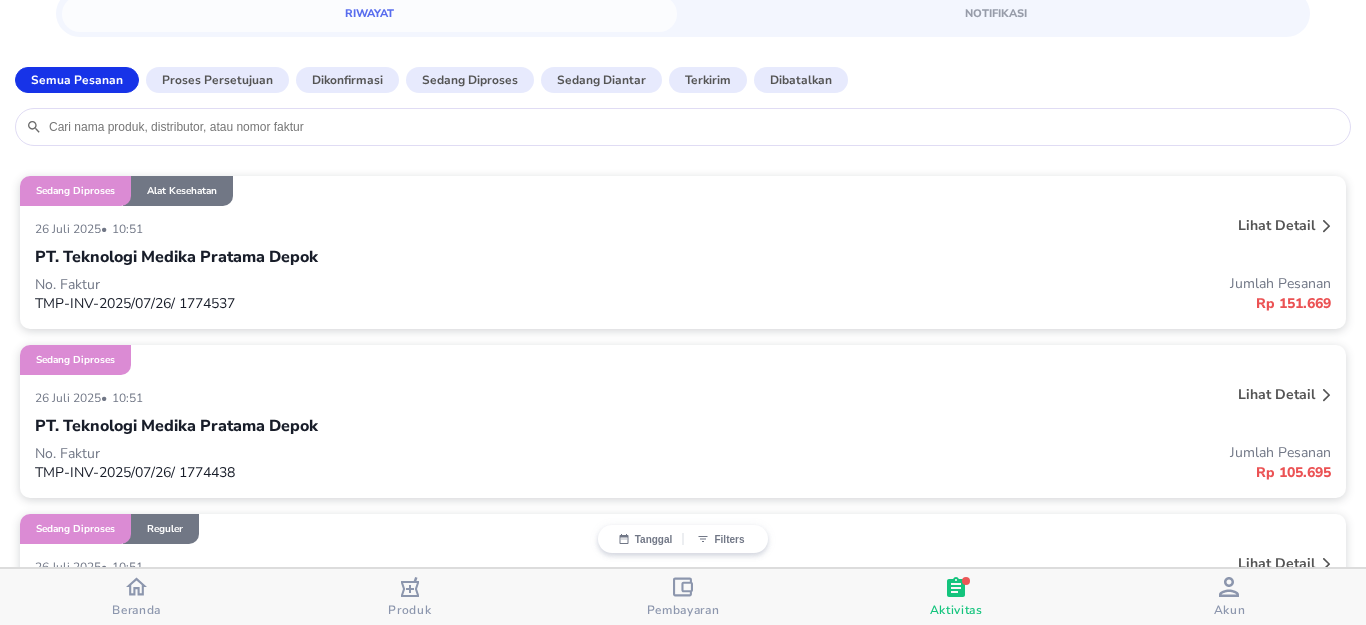 click on "Lihat detail" at bounding box center (1276, 225) 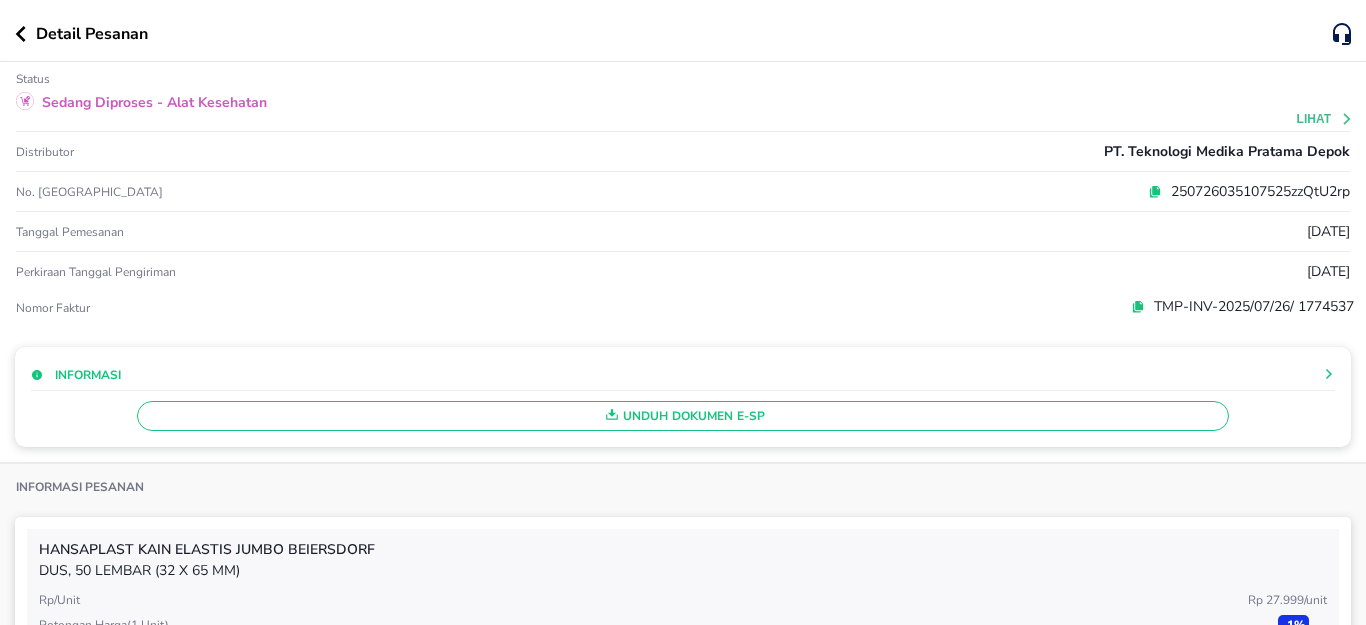 click on "Unduh Dokumen e-SP" at bounding box center (683, 416) 